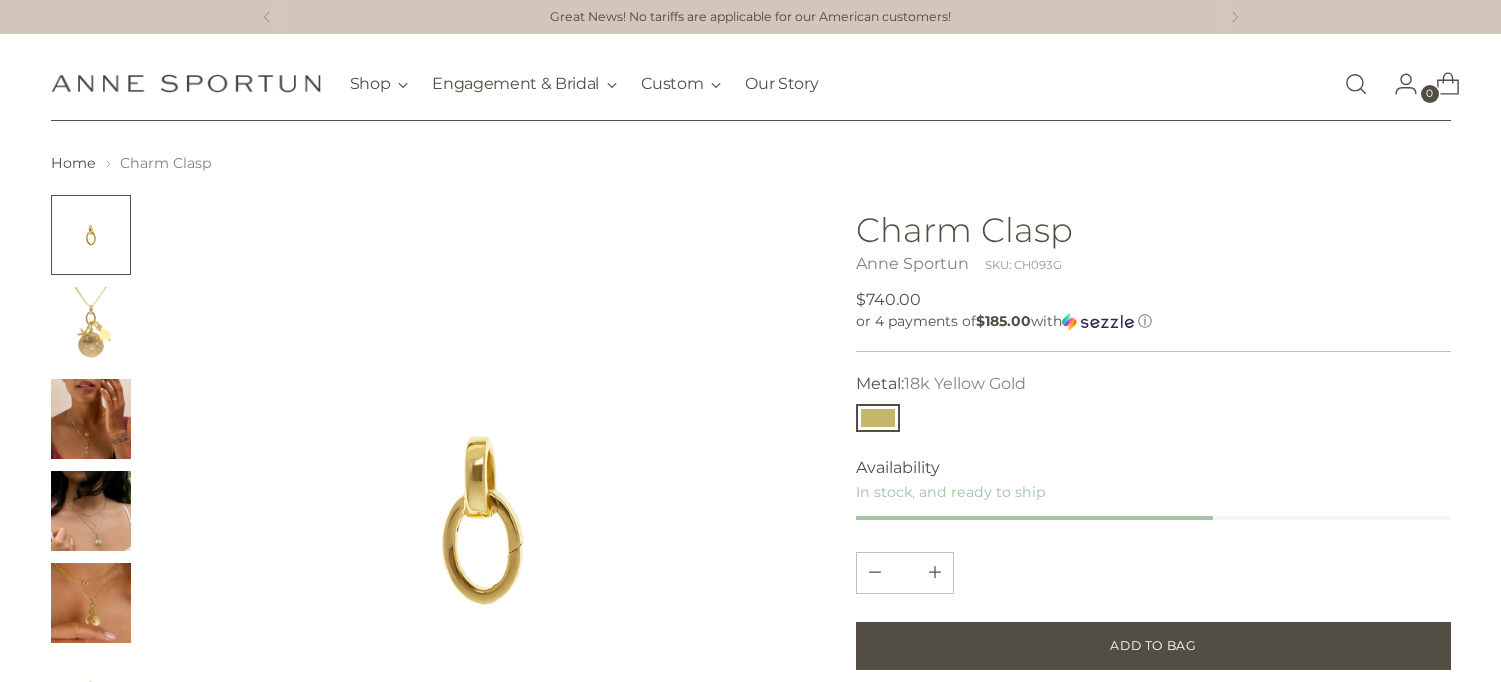 scroll, scrollTop: 0, scrollLeft: 0, axis: both 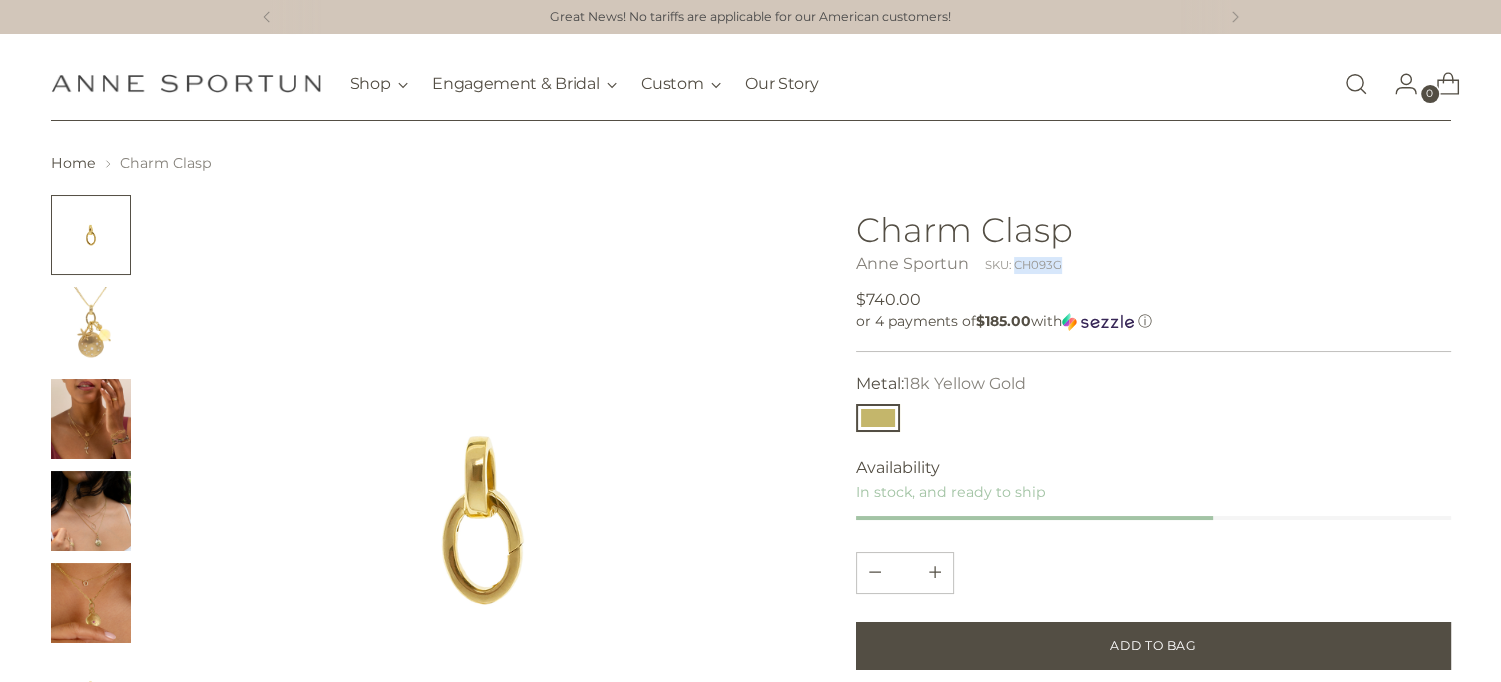 click at bounding box center (1356, 84) 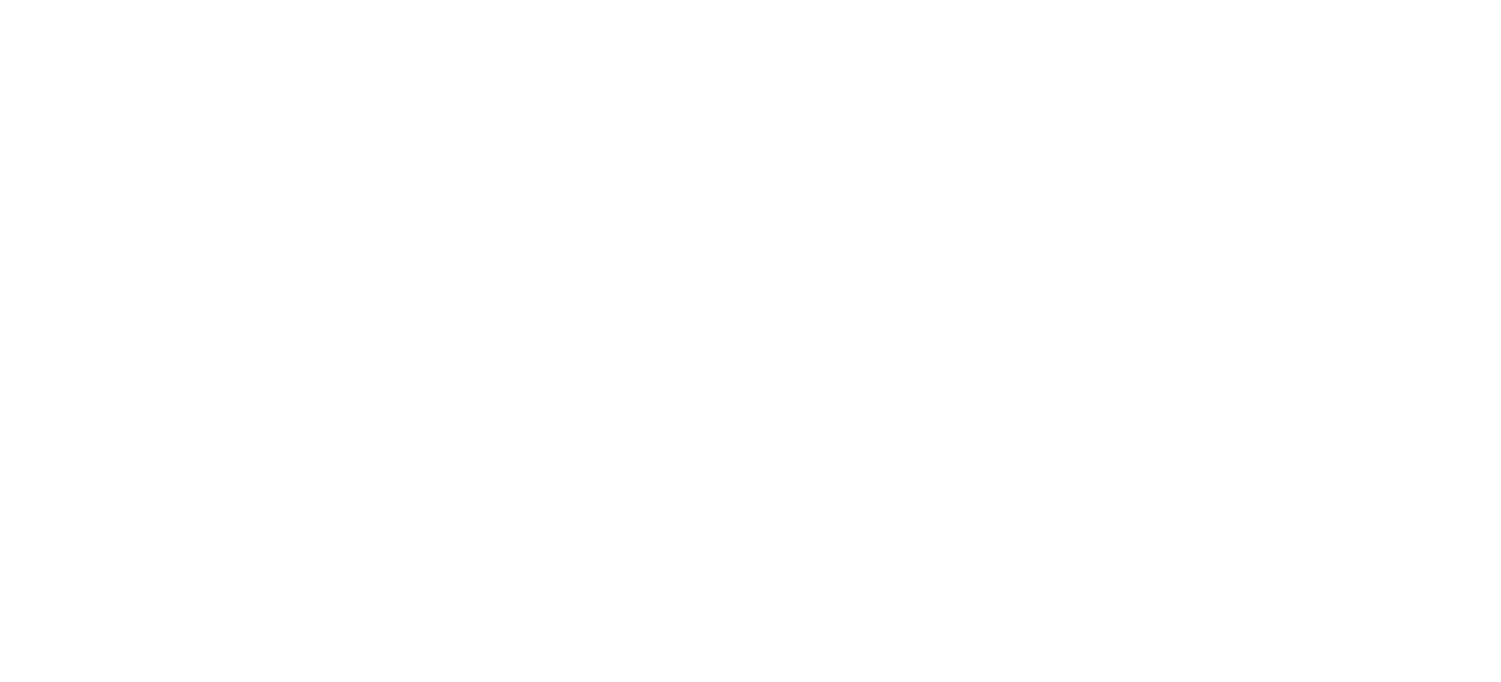 scroll, scrollTop: 0, scrollLeft: 0, axis: both 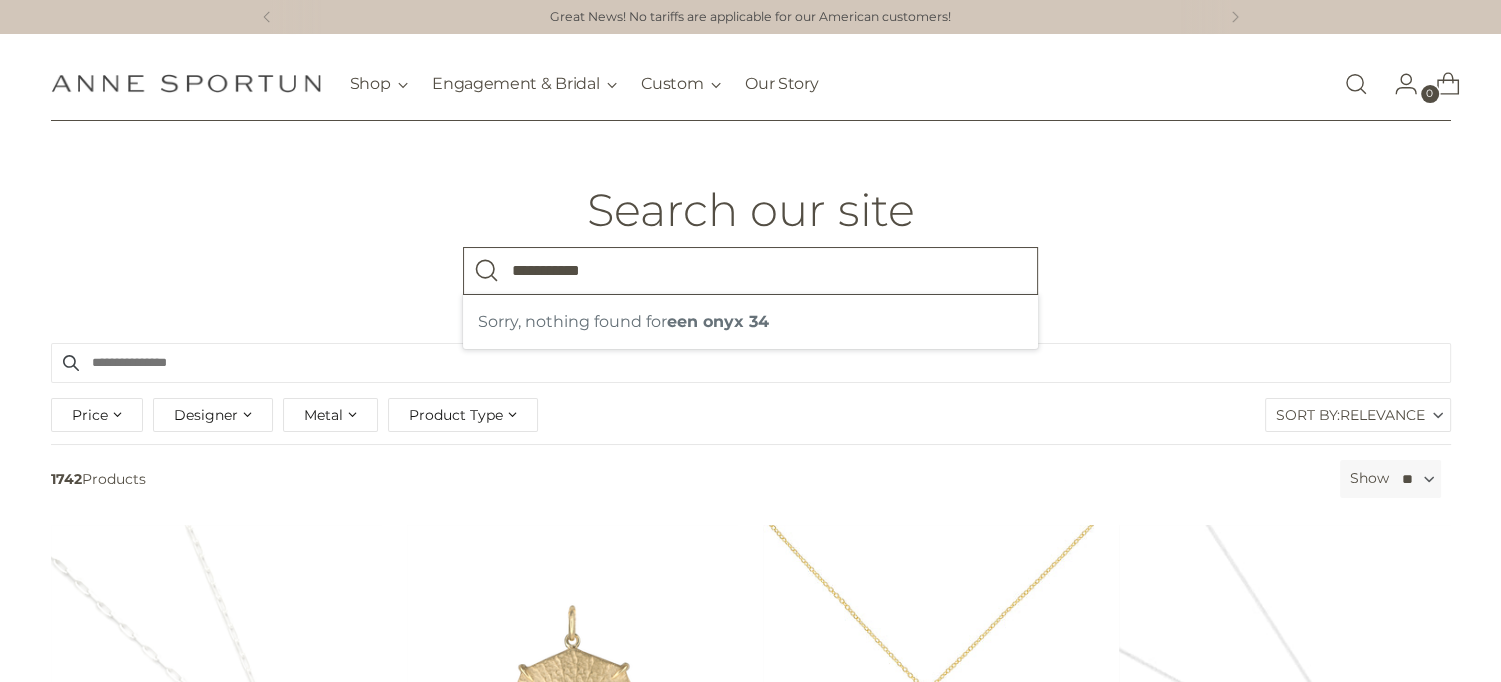 click on "**********" at bounding box center (750, 271) 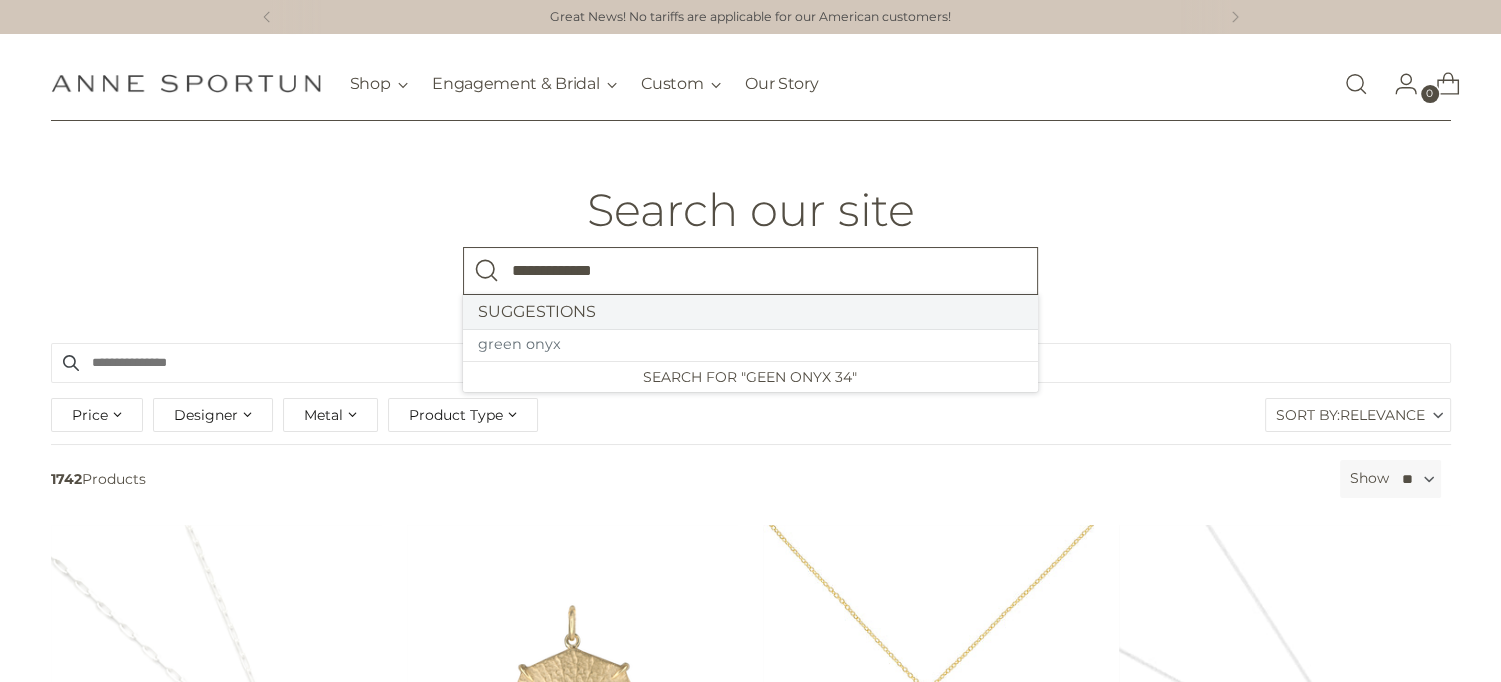 type on "**********" 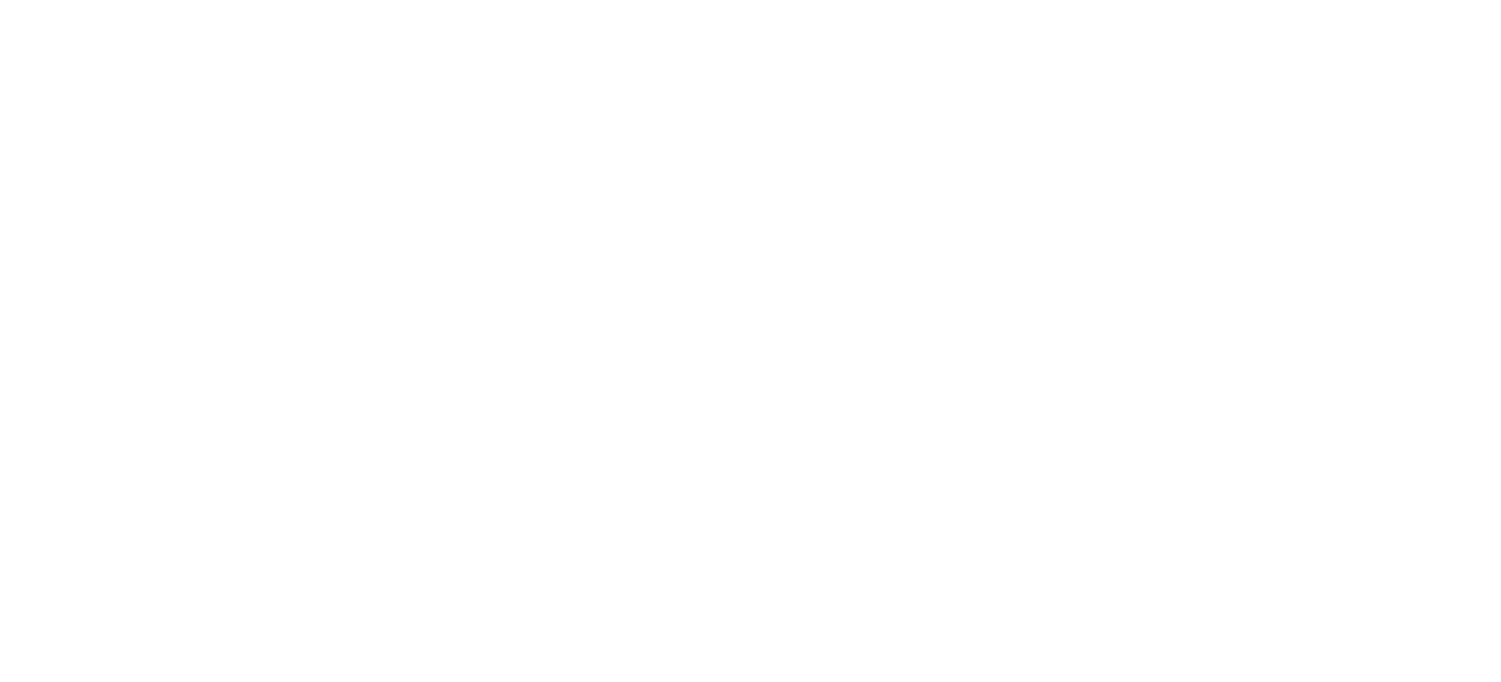 scroll, scrollTop: 0, scrollLeft: 0, axis: both 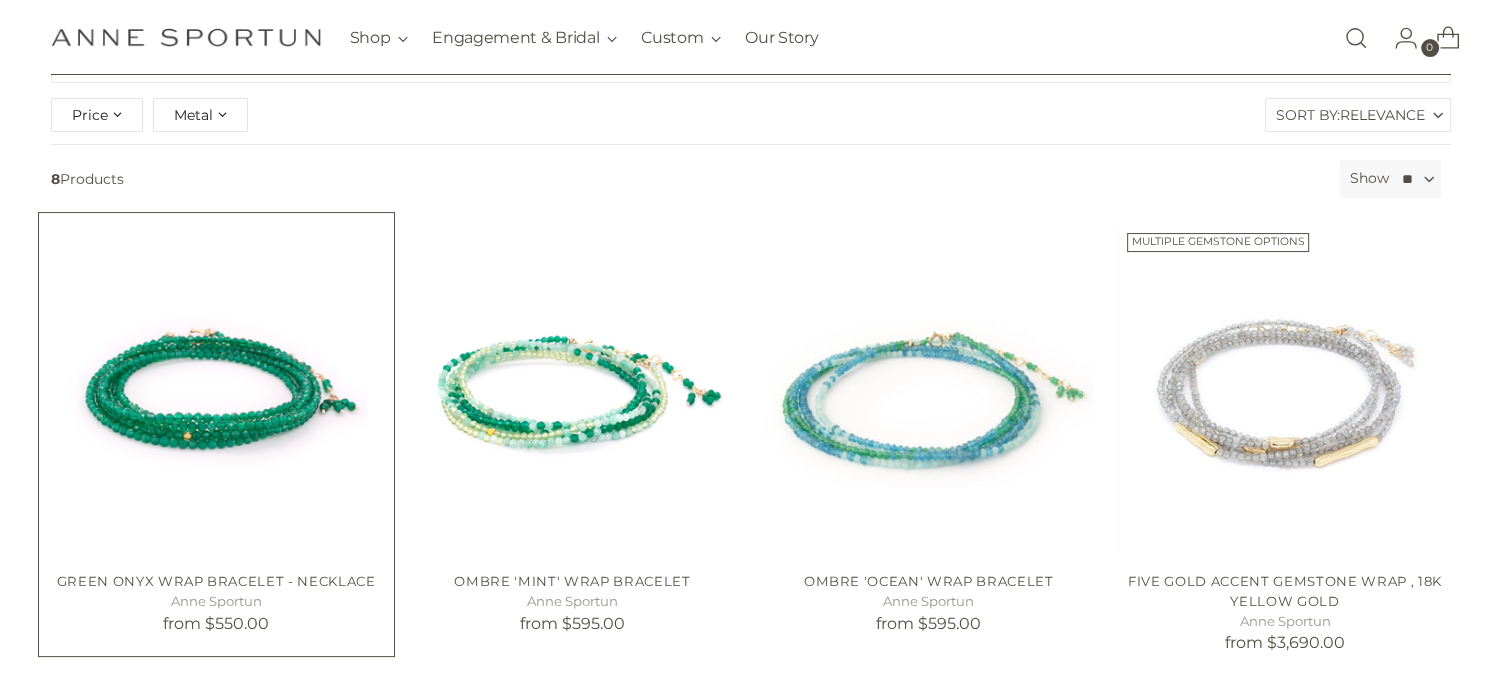 click at bounding box center (0, 0) 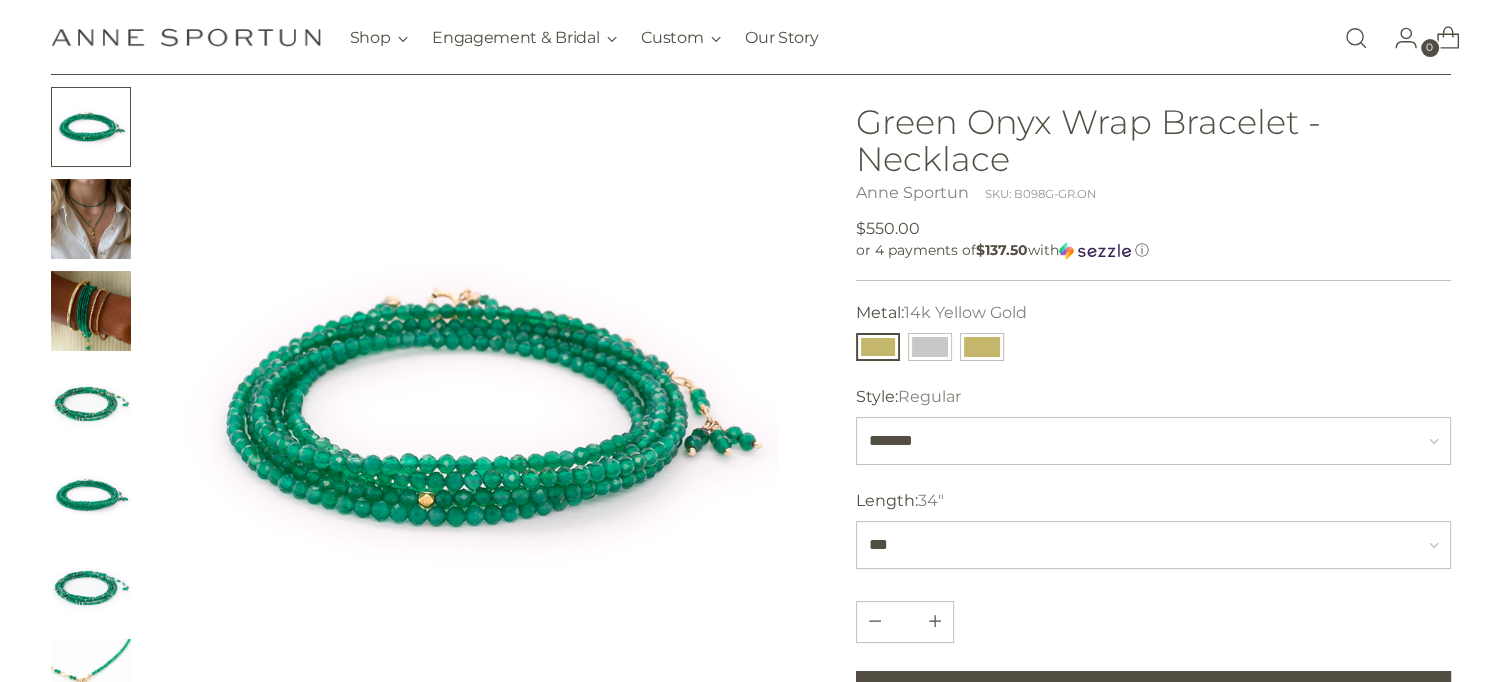 scroll, scrollTop: 0, scrollLeft: 0, axis: both 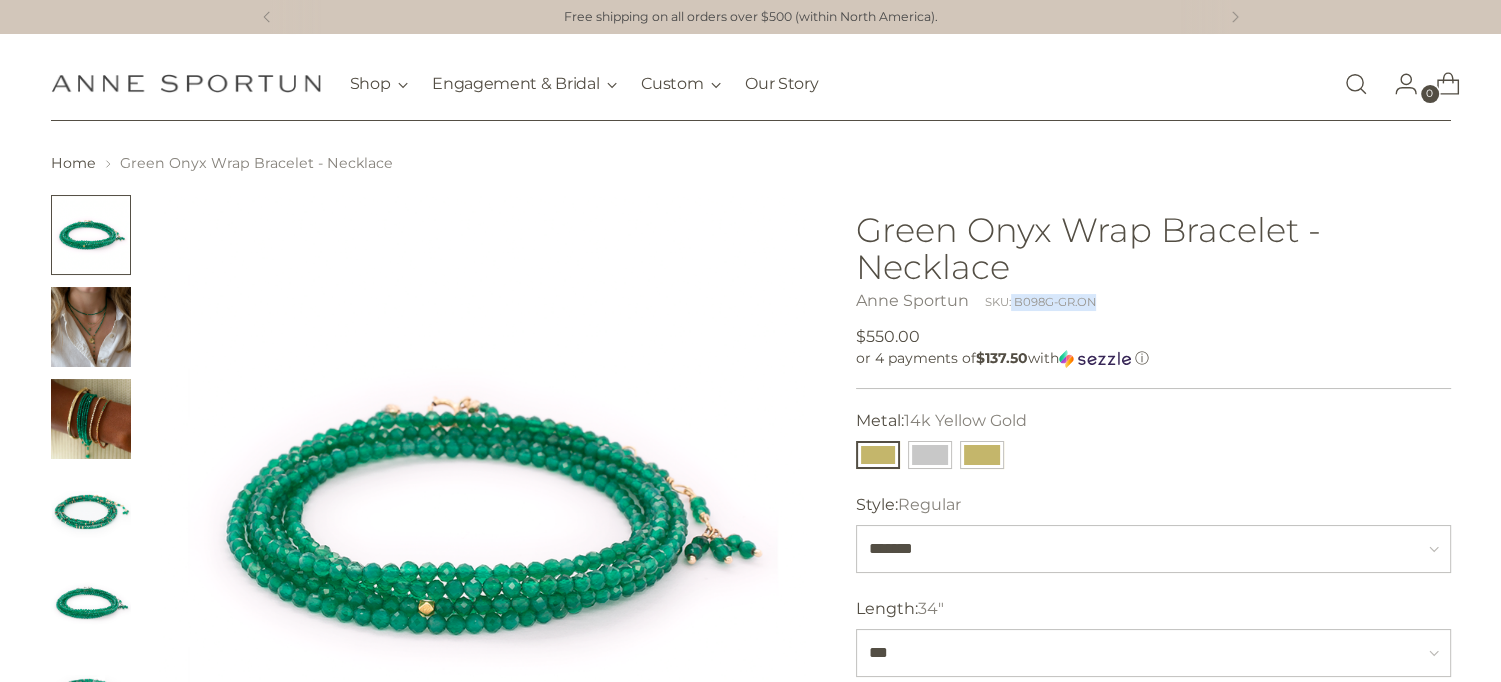 drag, startPoint x: 1012, startPoint y: 300, endPoint x: 1150, endPoint y: 308, distance: 138.23169 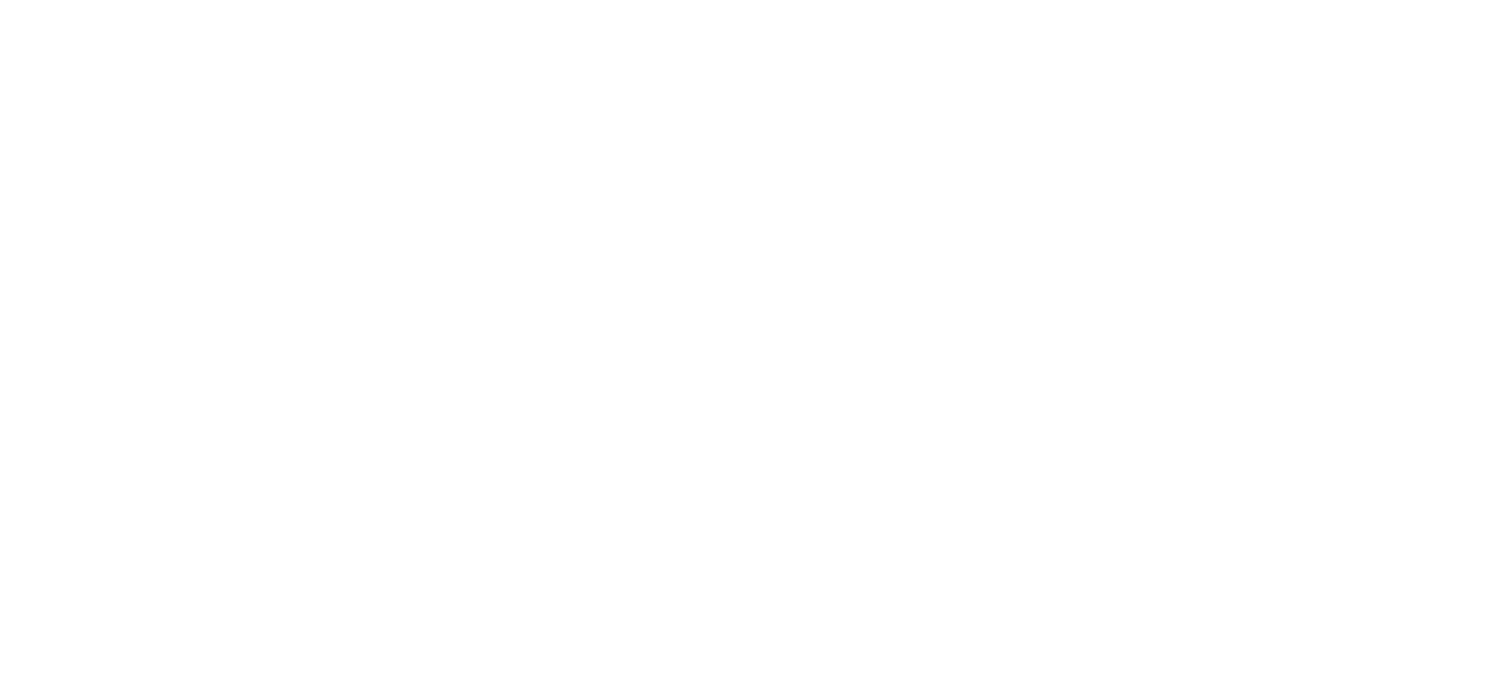 scroll, scrollTop: 0, scrollLeft: 0, axis: both 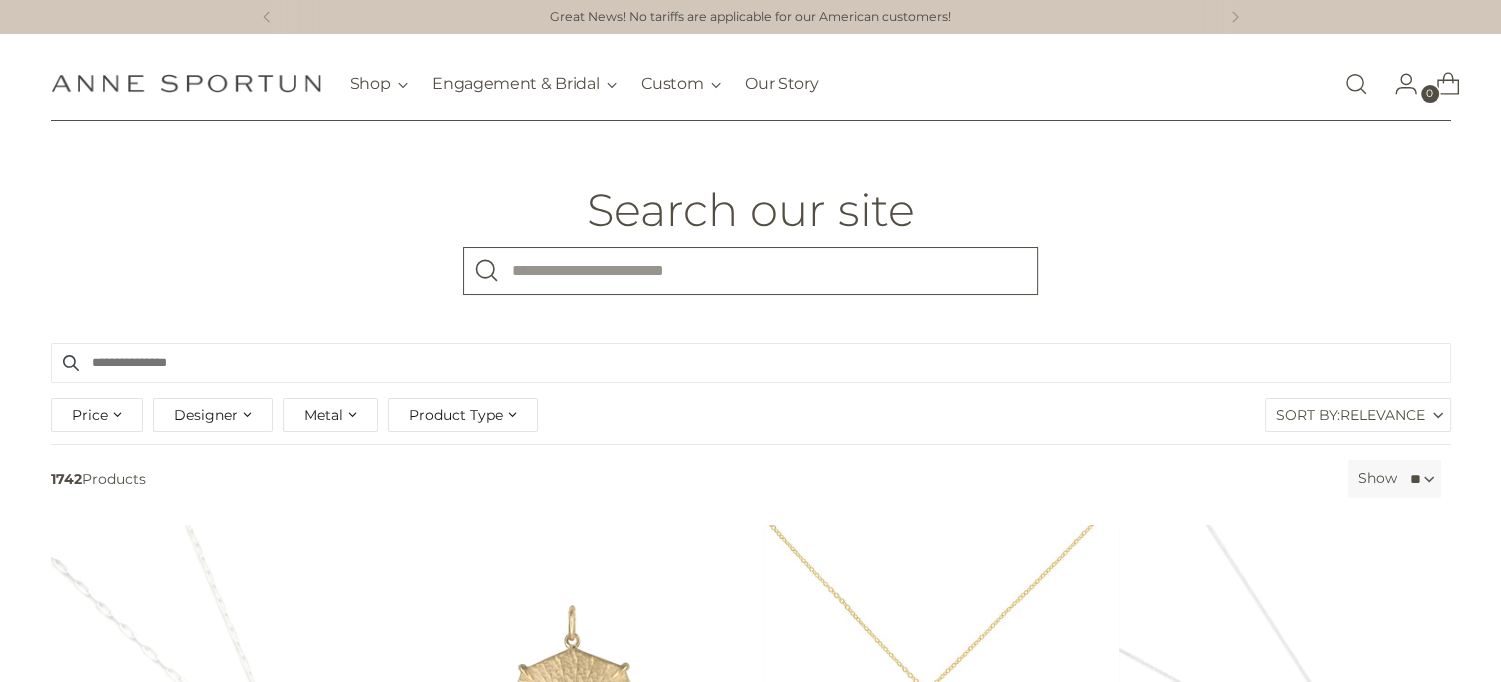 drag, startPoint x: 660, startPoint y: 271, endPoint x: 663, endPoint y: 261, distance: 10.440307 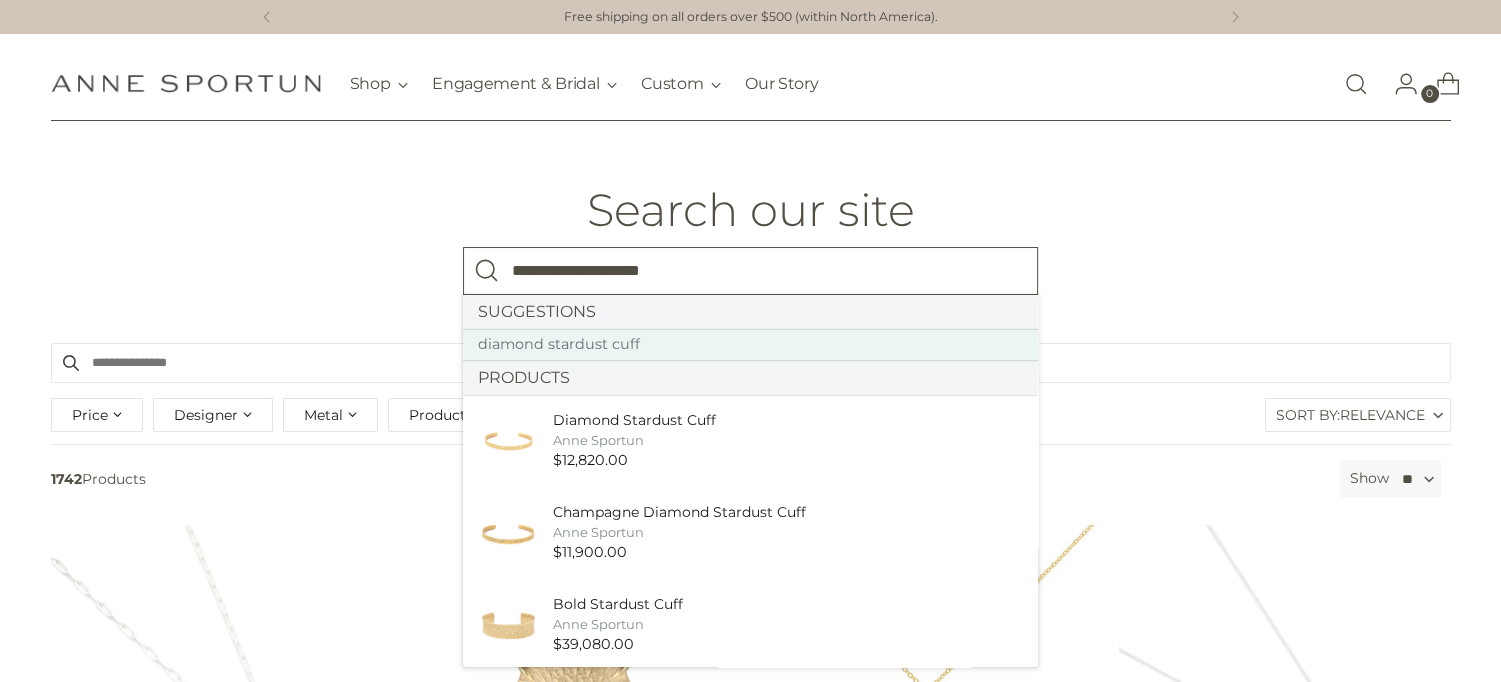click on "diamond stardust cuff" at bounding box center [750, 345] 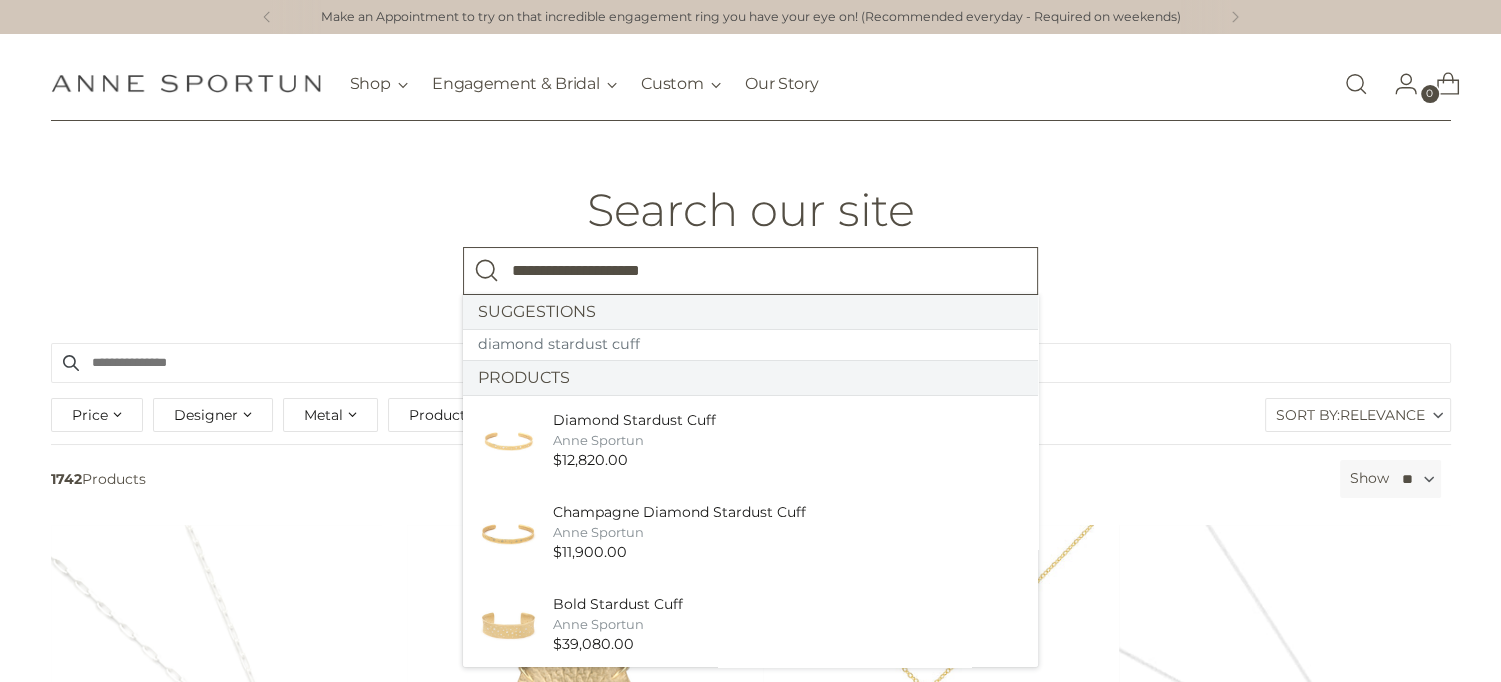 type on "**********" 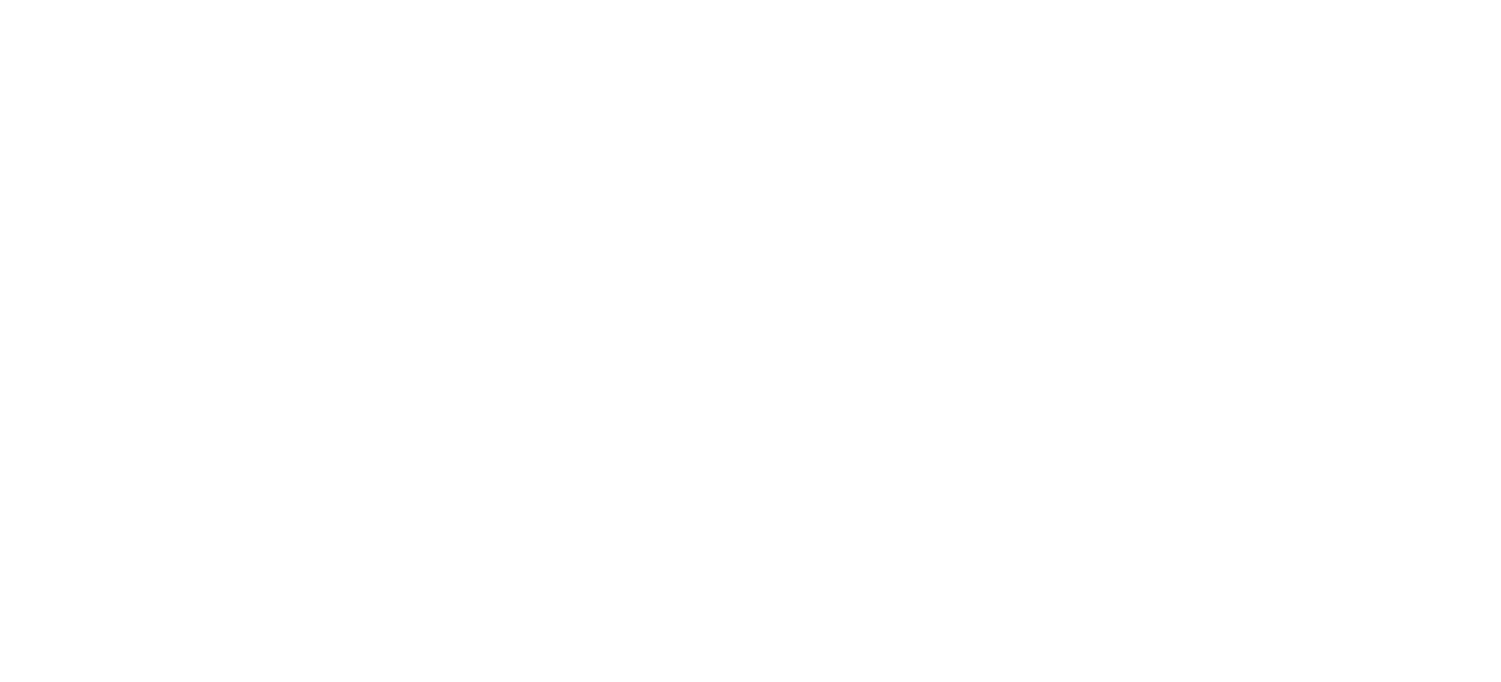 scroll, scrollTop: 0, scrollLeft: 0, axis: both 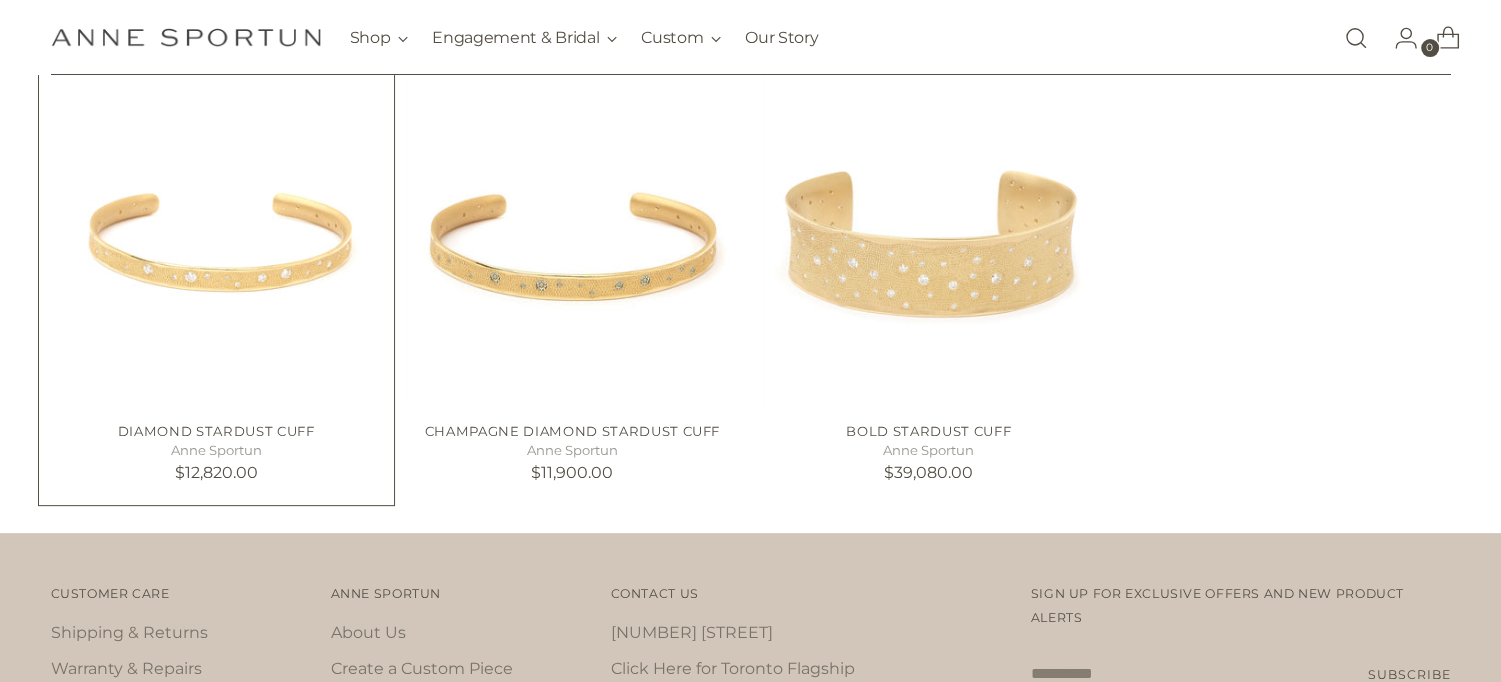 click at bounding box center [0, 0] 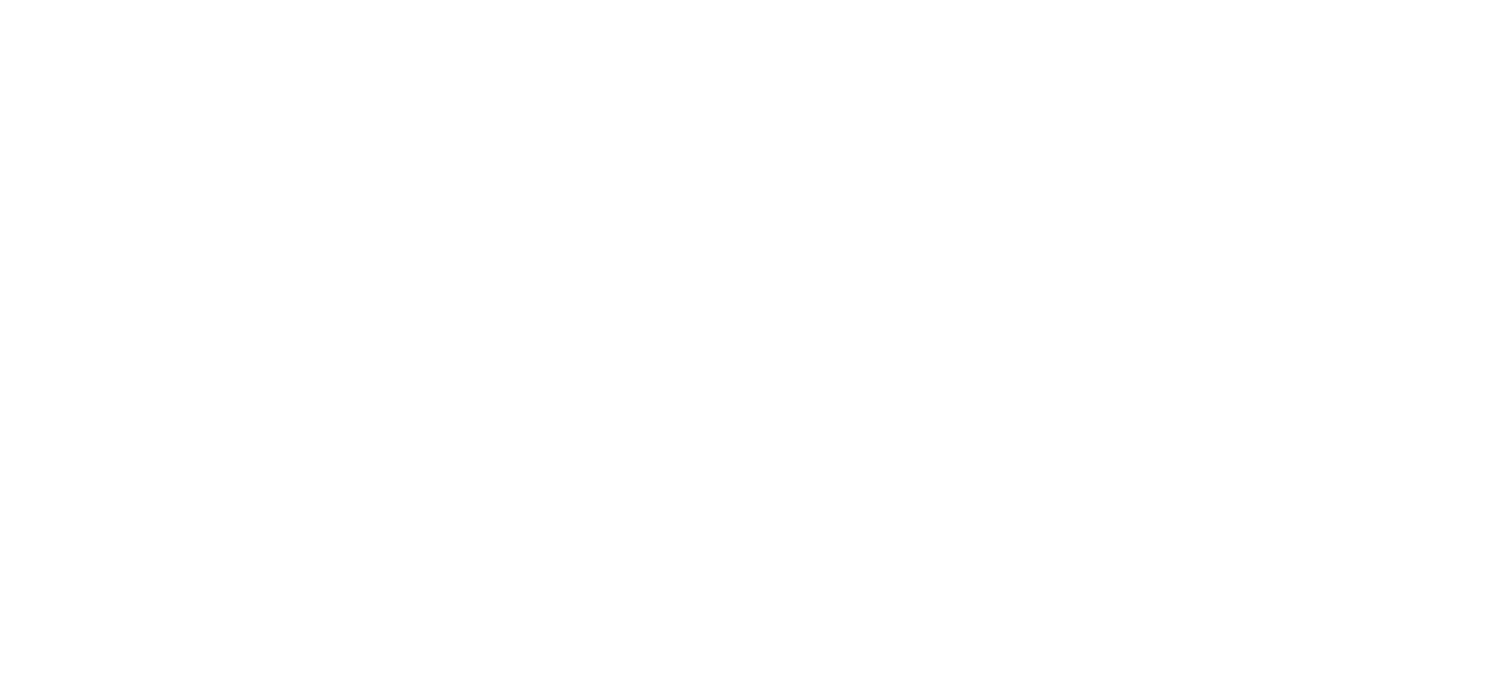 scroll, scrollTop: 0, scrollLeft: 0, axis: both 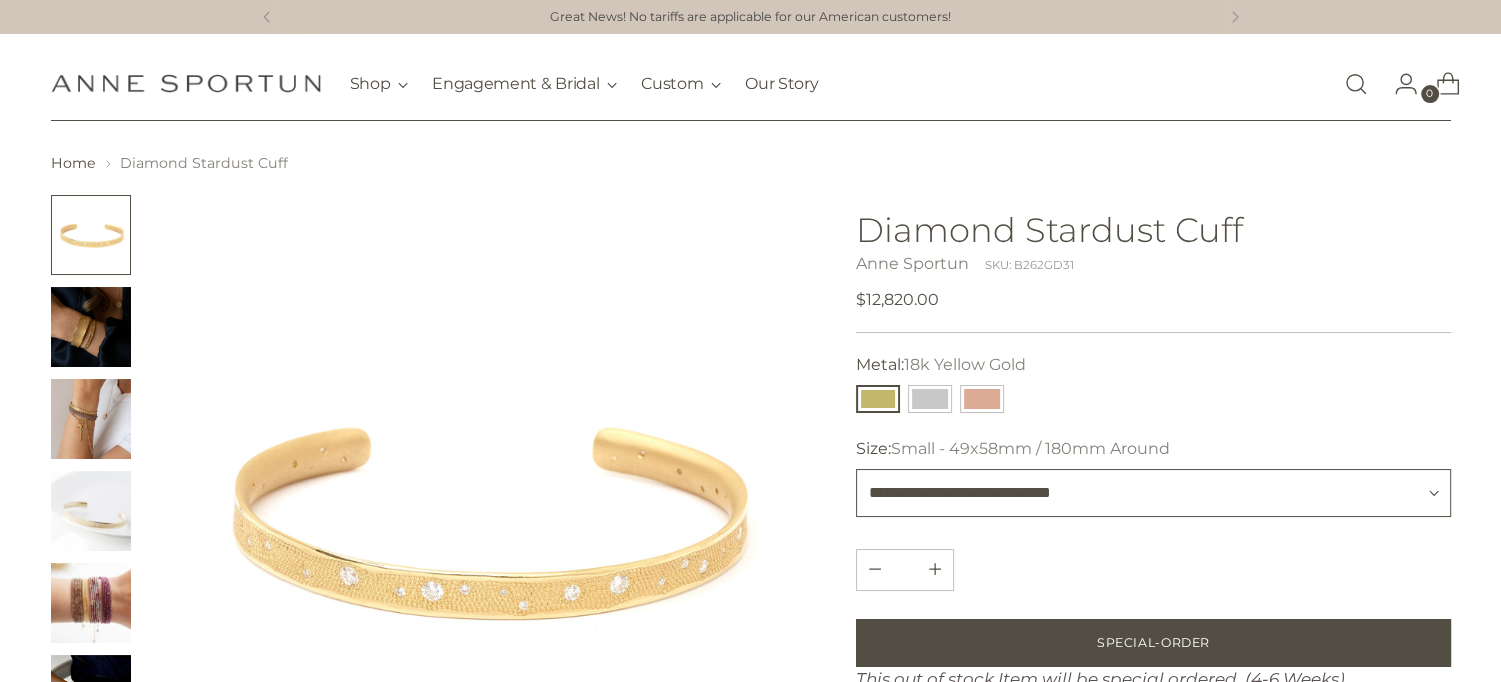 click on "**********" at bounding box center (1153, 493) 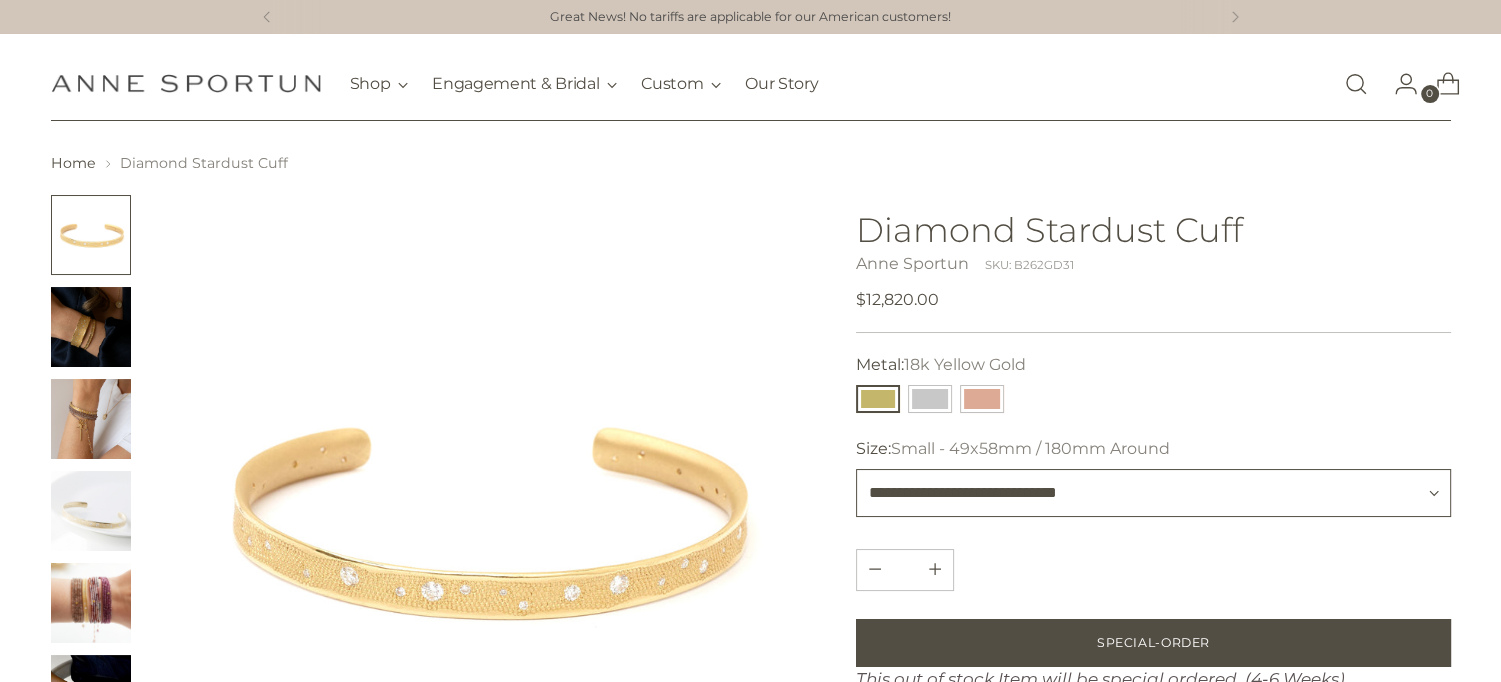 type 